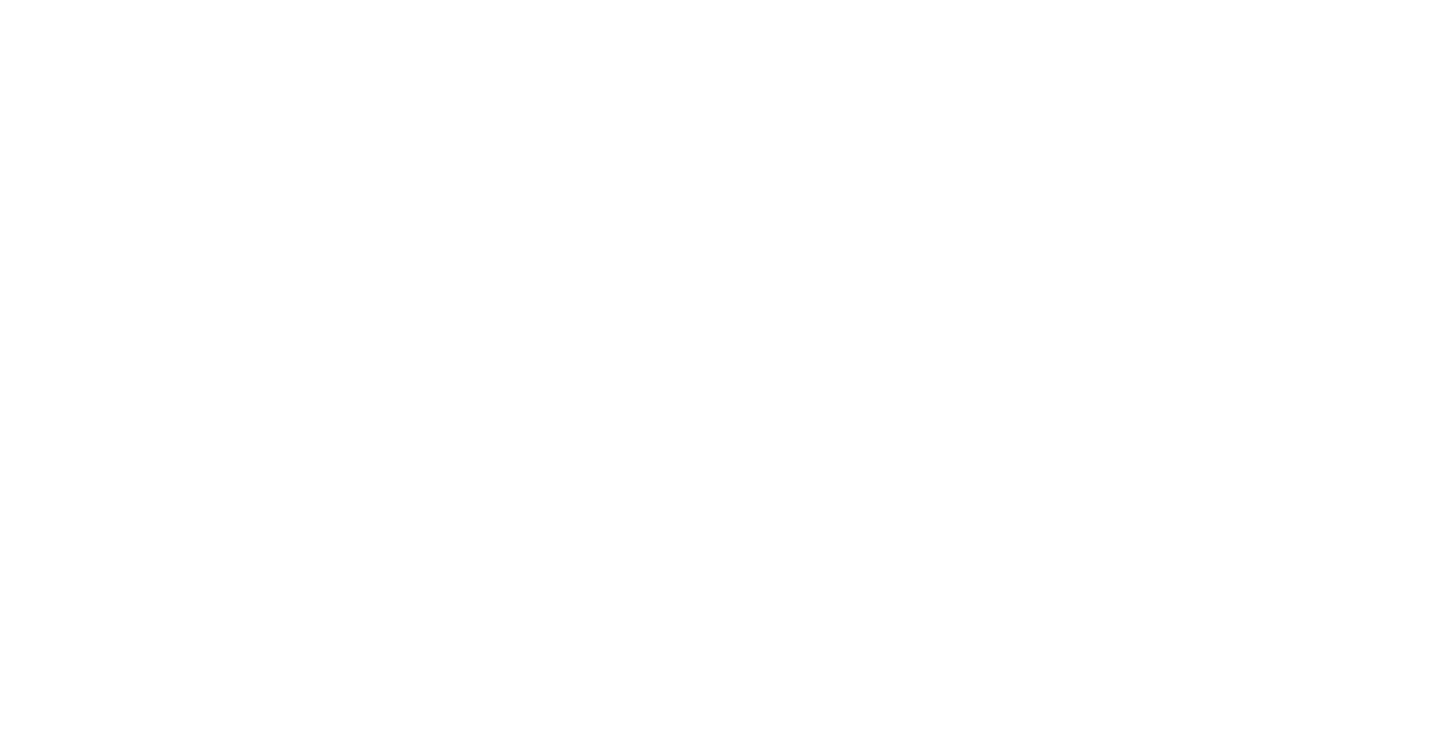 scroll, scrollTop: 0, scrollLeft: 0, axis: both 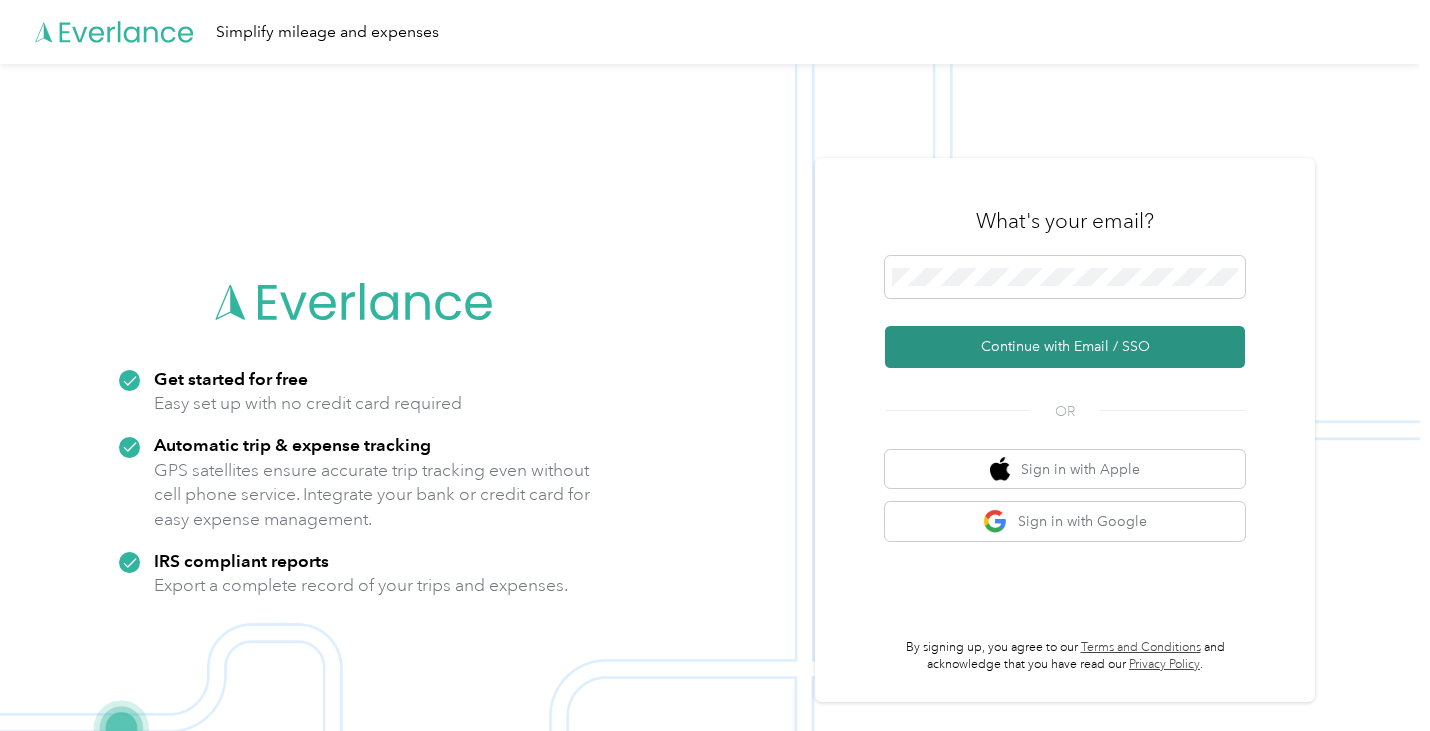 click on "Continue with Email / SSO" at bounding box center (1065, 347) 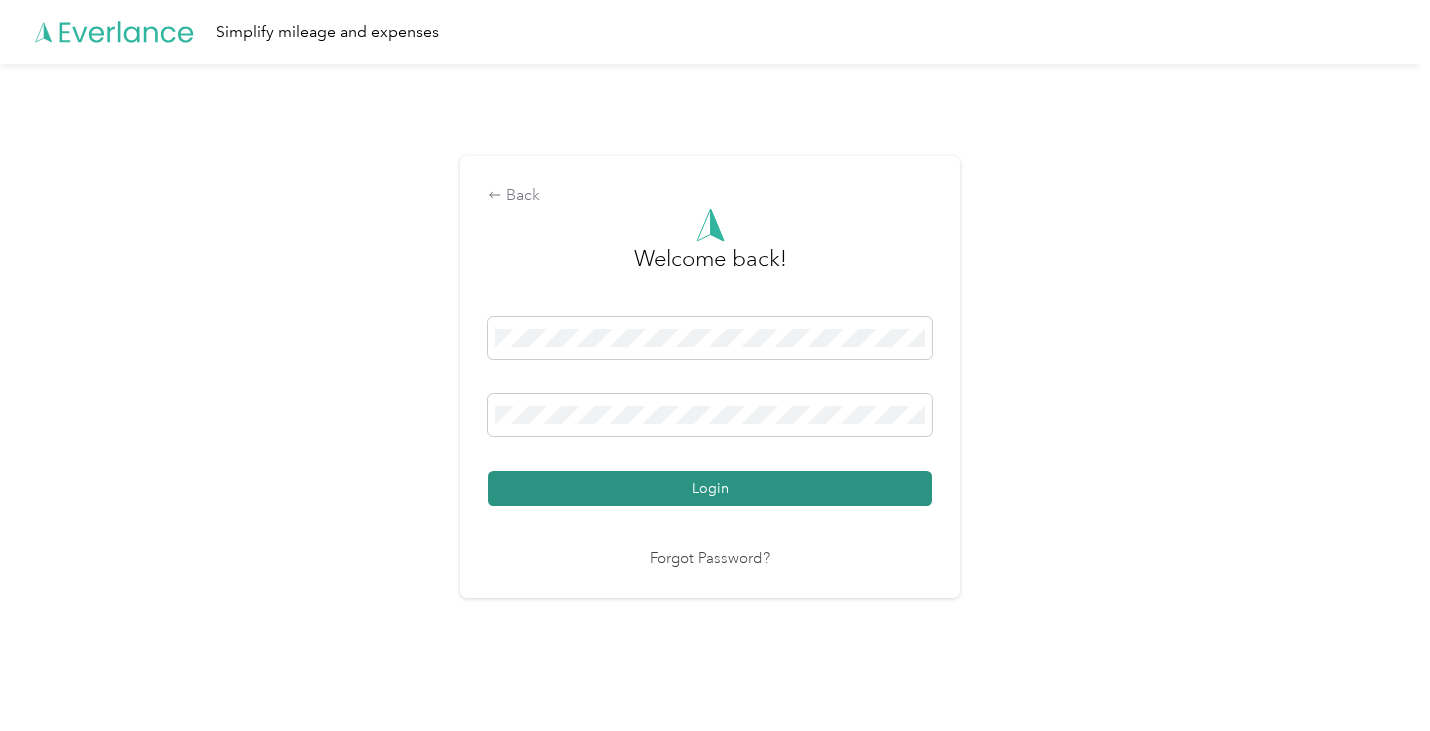 click on "Login" at bounding box center [710, 488] 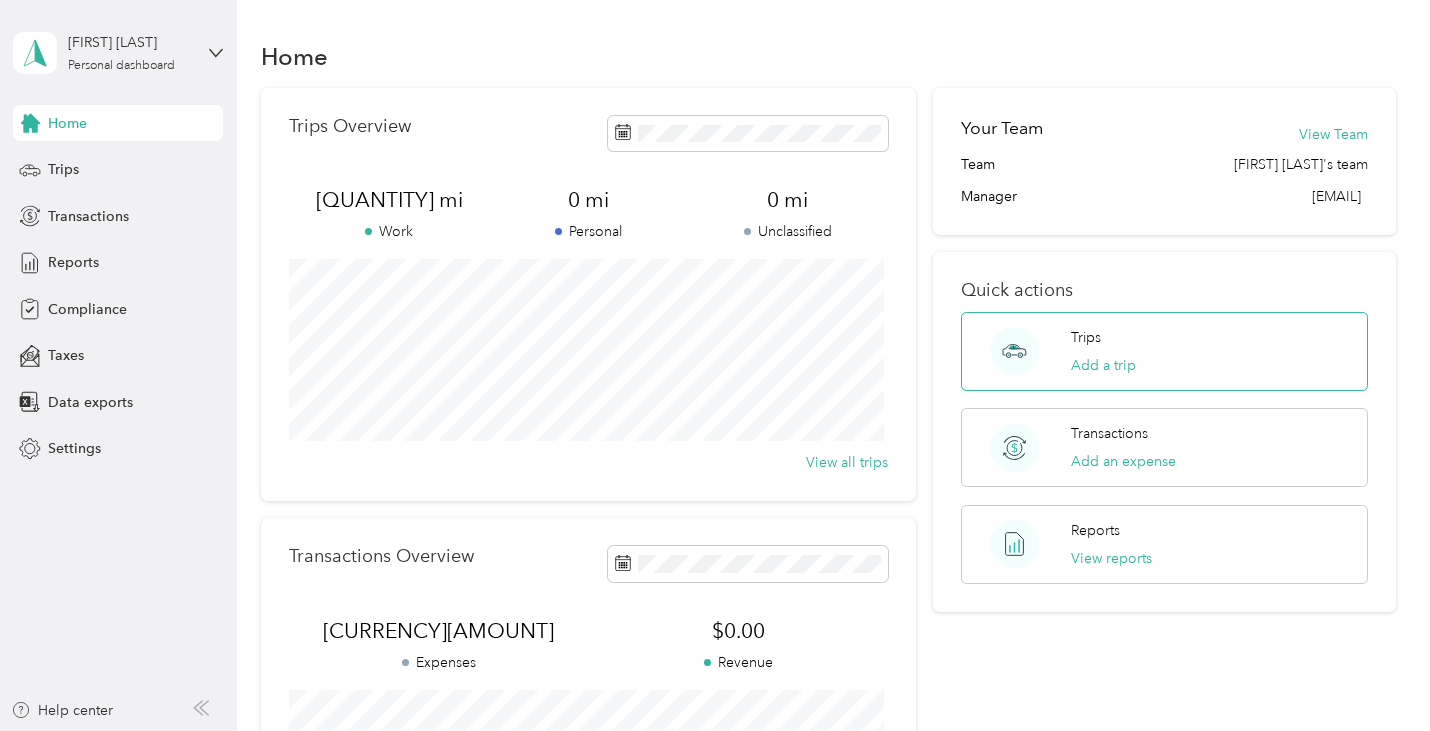 click on "Trips Add a trip" at bounding box center (1103, 351) 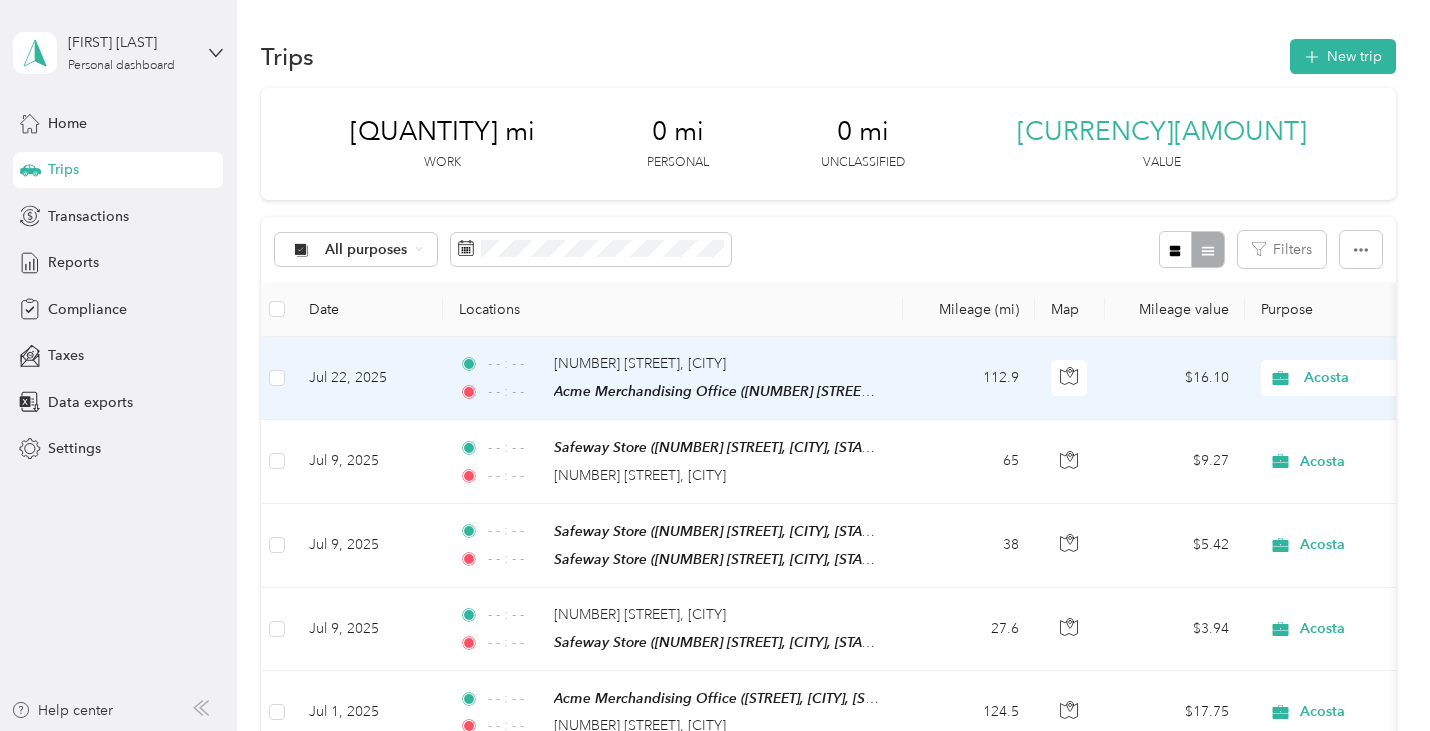 click on "Jul 22, 2025" at bounding box center [368, 378] 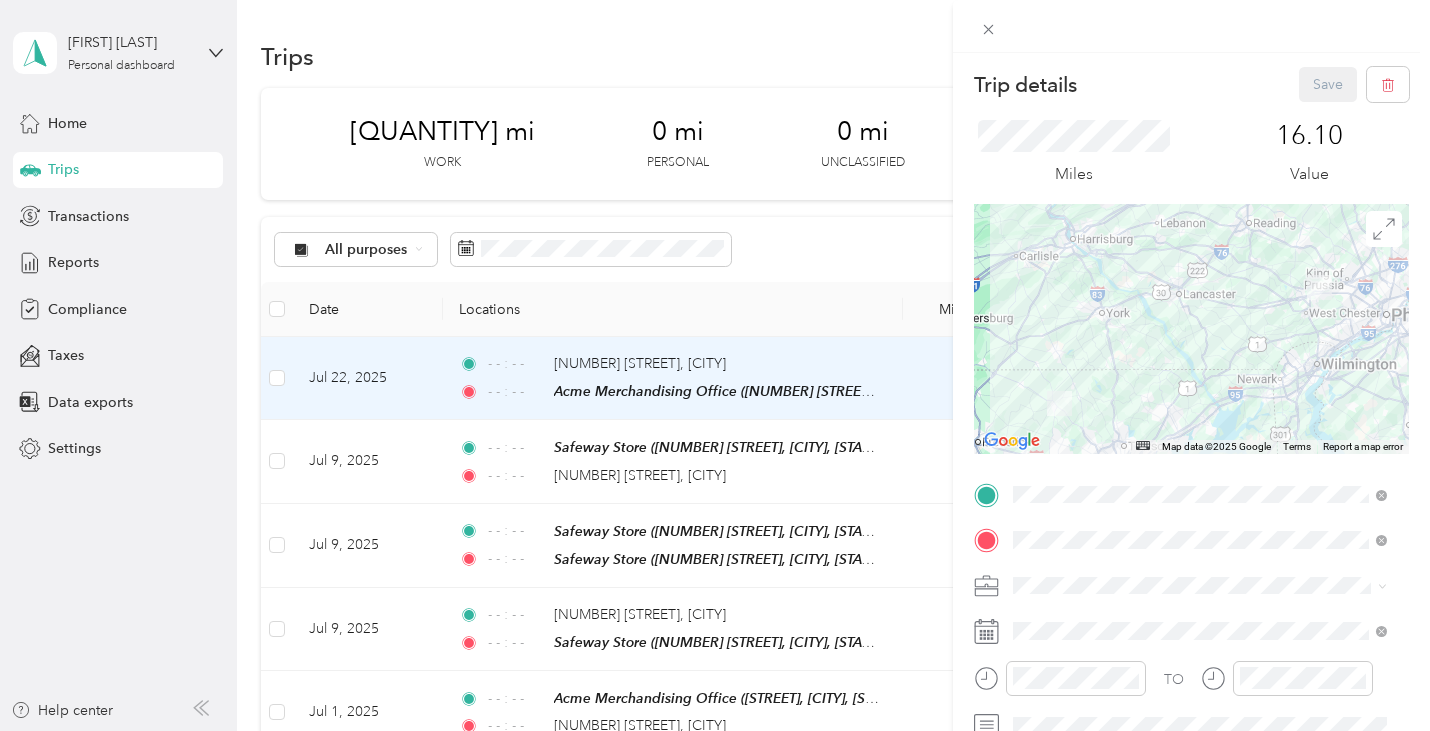 click on "Trip details Save This trip cannot be edited because it is either under review, approved, or paid. Contact your Team Manager to edit it. Miles 16.10 Value  ← Move left → Move right ↑ Move up ↓ Move down + Zoom in - Zoom out Home Jump left by 75% End Jump right by 75% Page Up Jump up by 75% Page Down Jump down by 75% Map Data Map data ©2025 Google Map data ©2025 Google 20 km  Click to toggle between metric and imperial units Terms Report a map error TO Add photo" at bounding box center (715, 365) 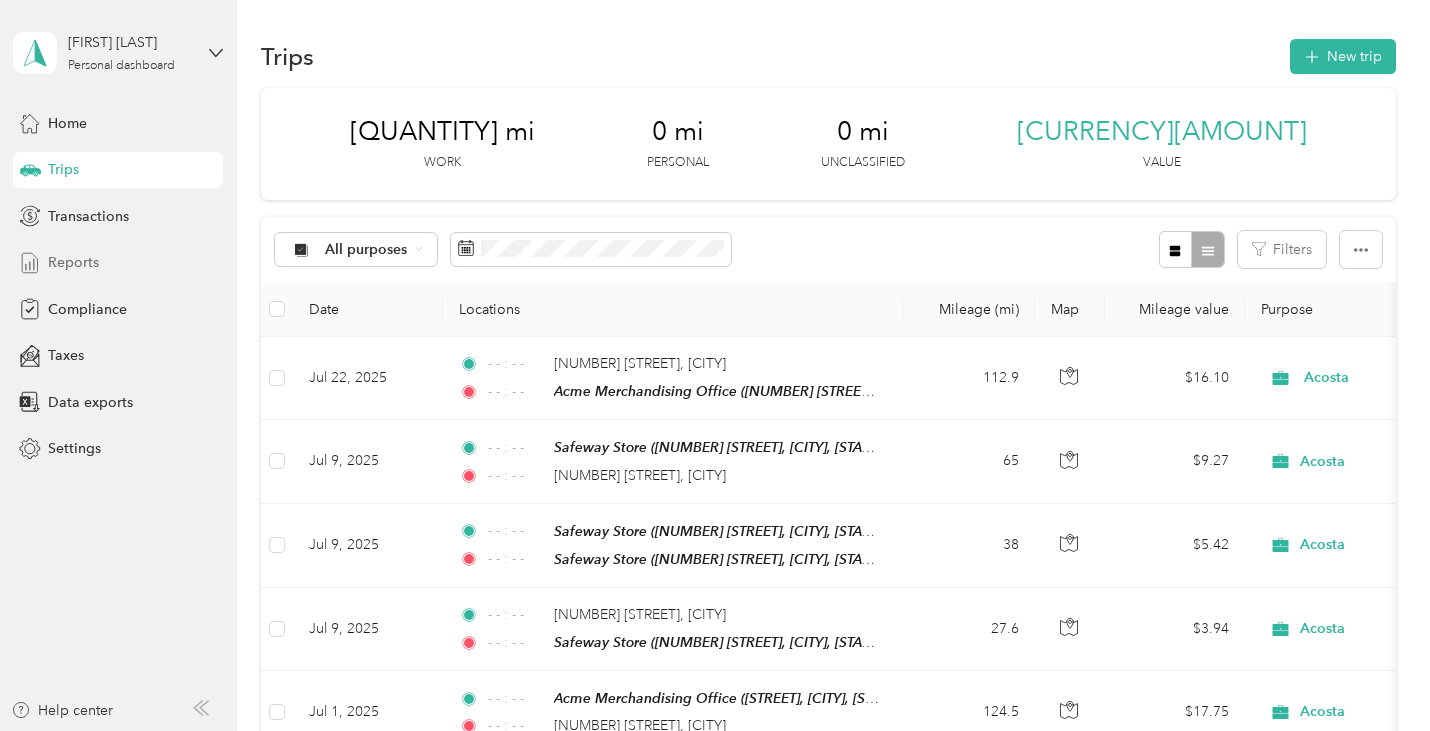 click on "Reports" at bounding box center [73, 262] 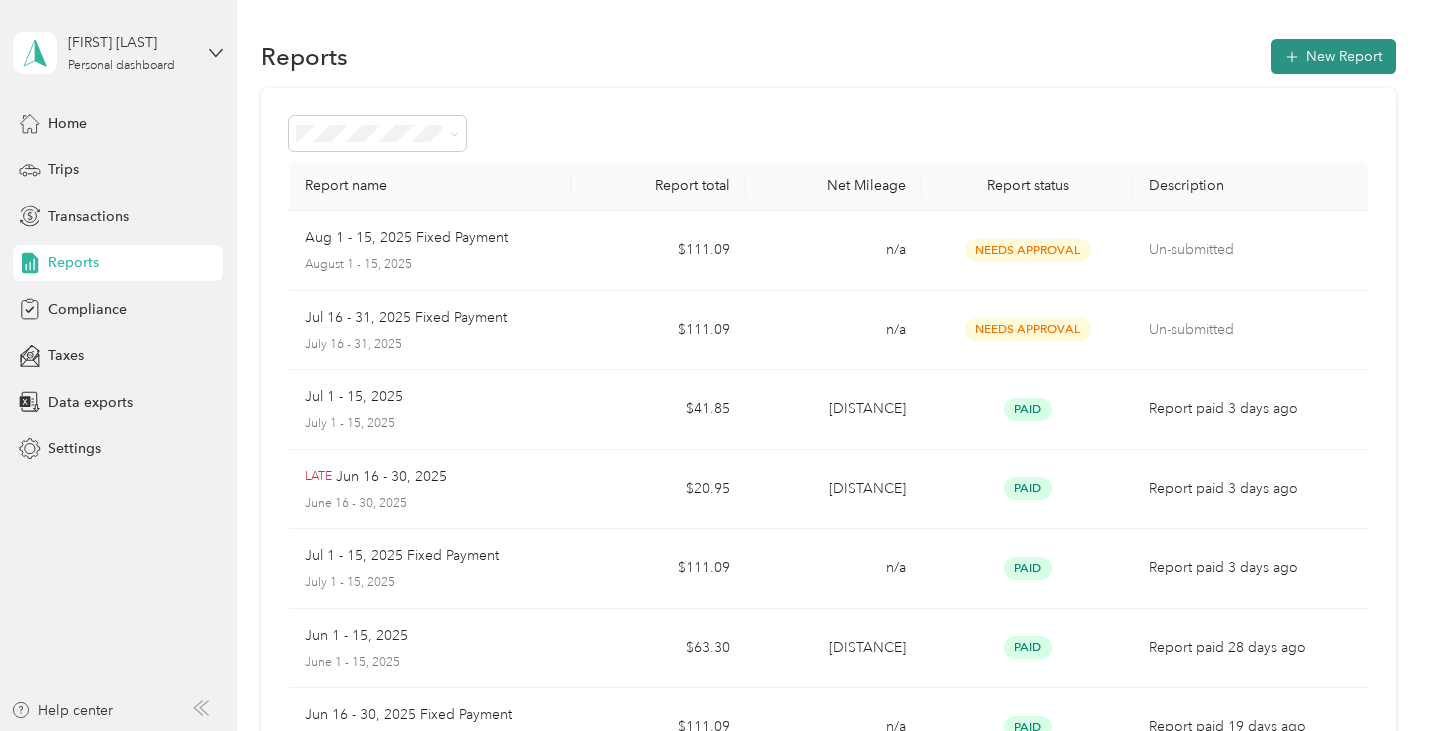click 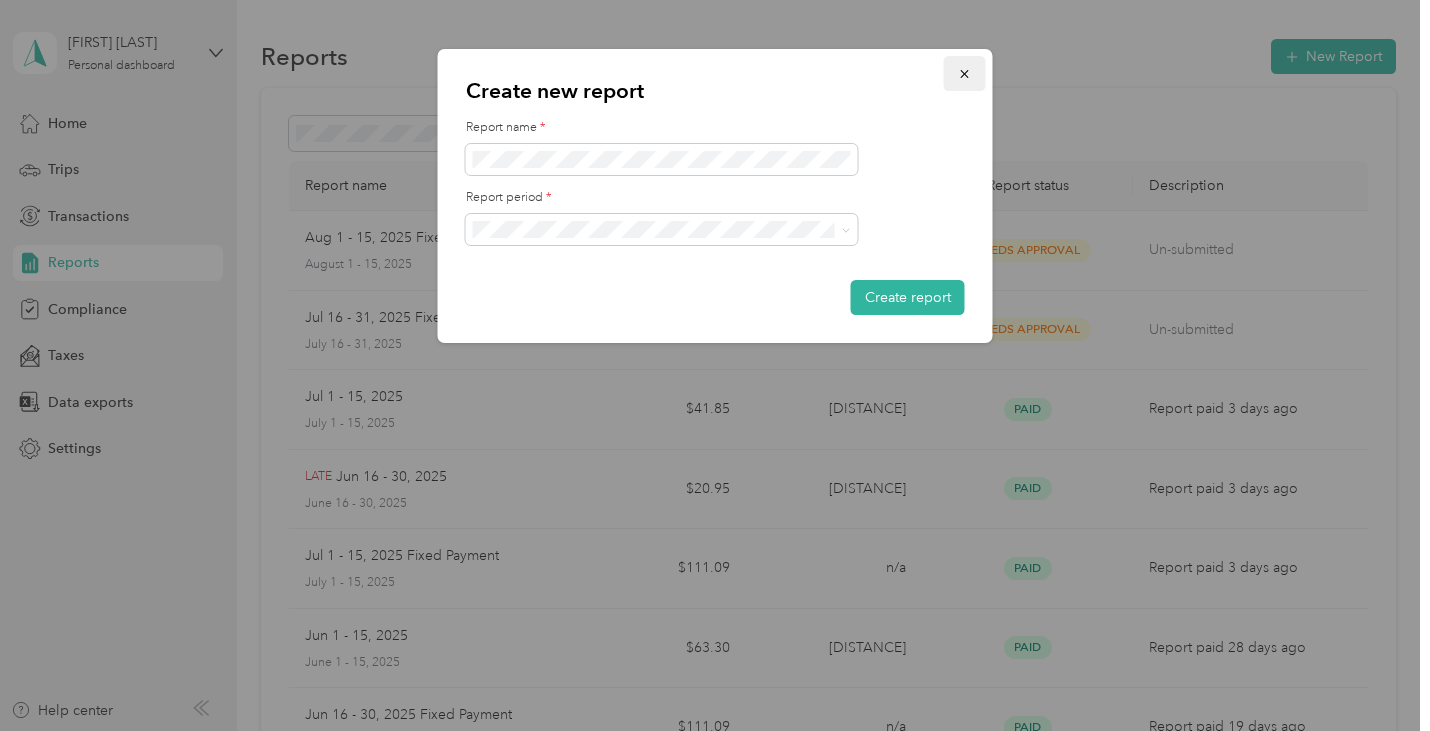 click at bounding box center [965, 73] 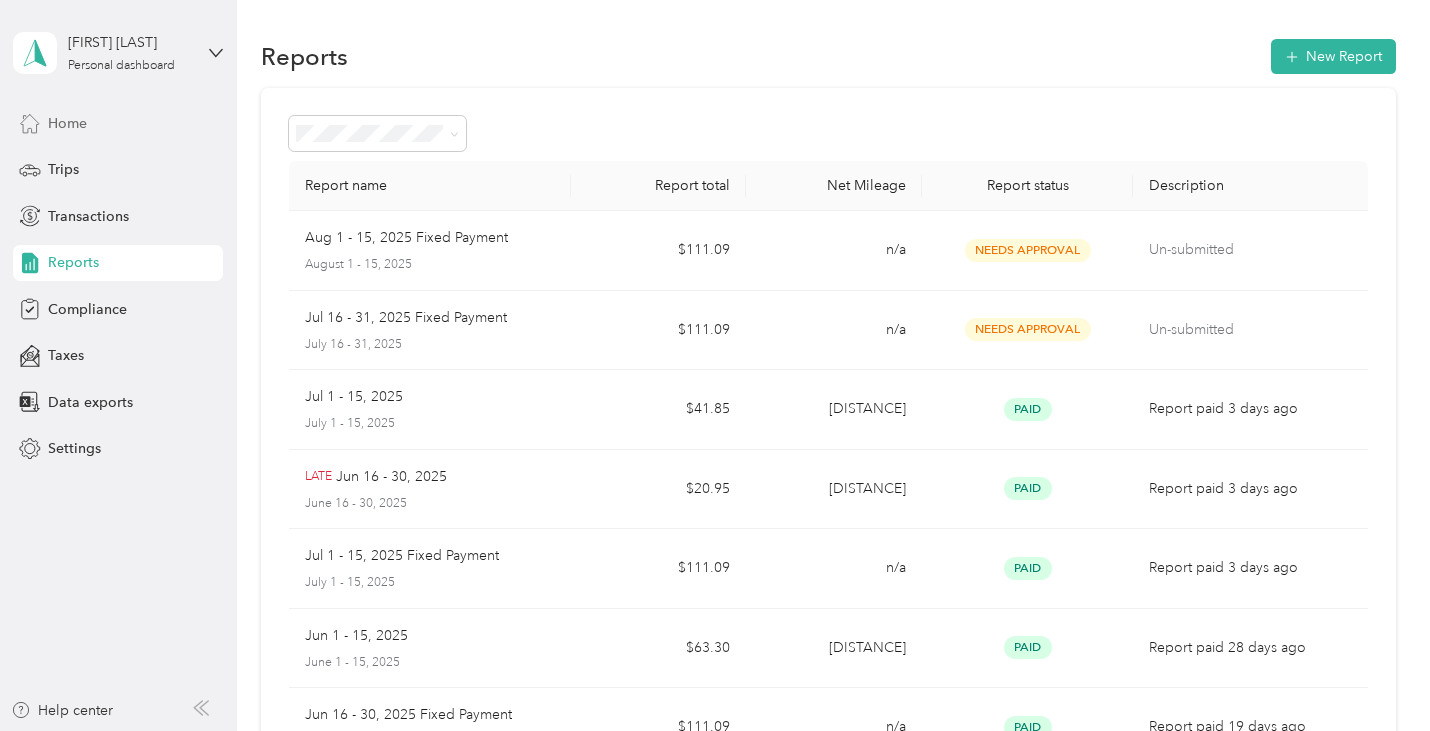 click on "Home" at bounding box center (67, 123) 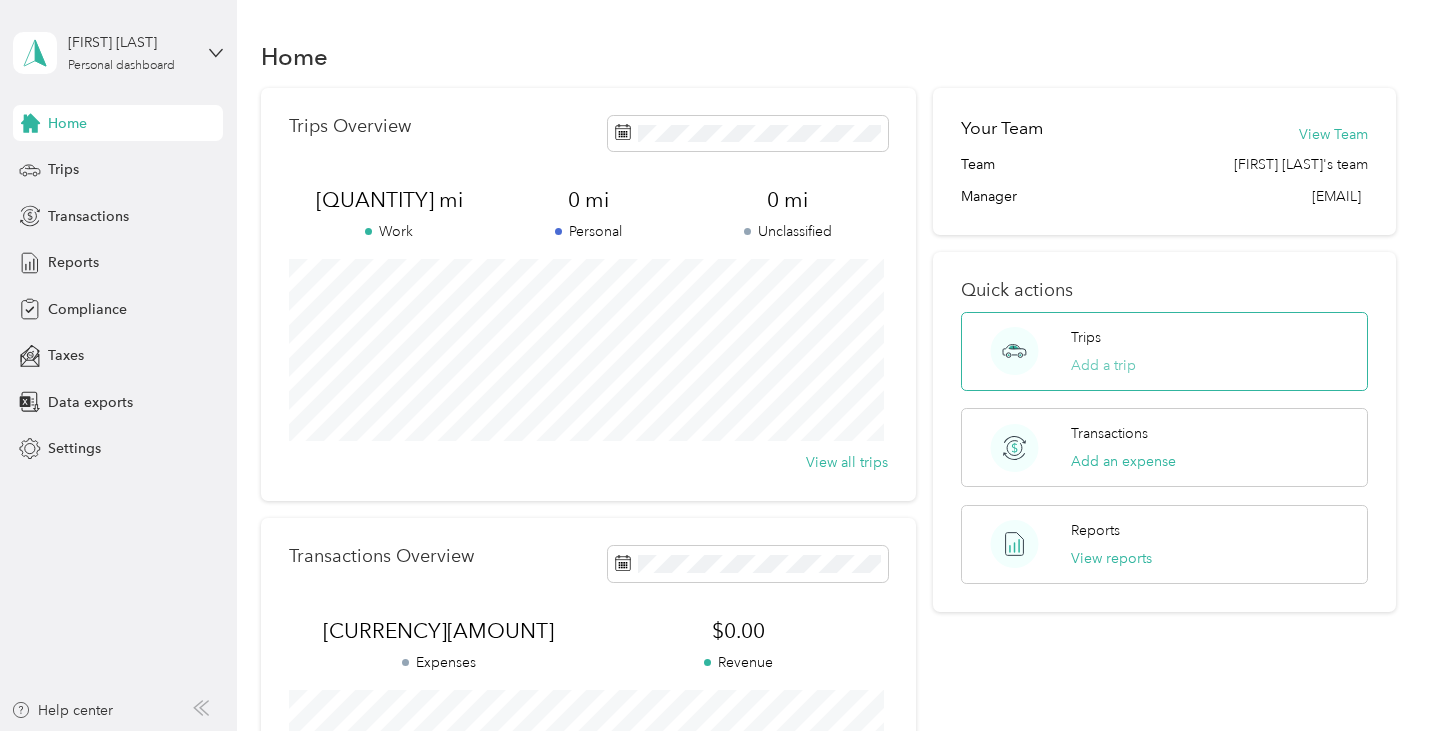 click on "Add a trip" at bounding box center (1103, 365) 